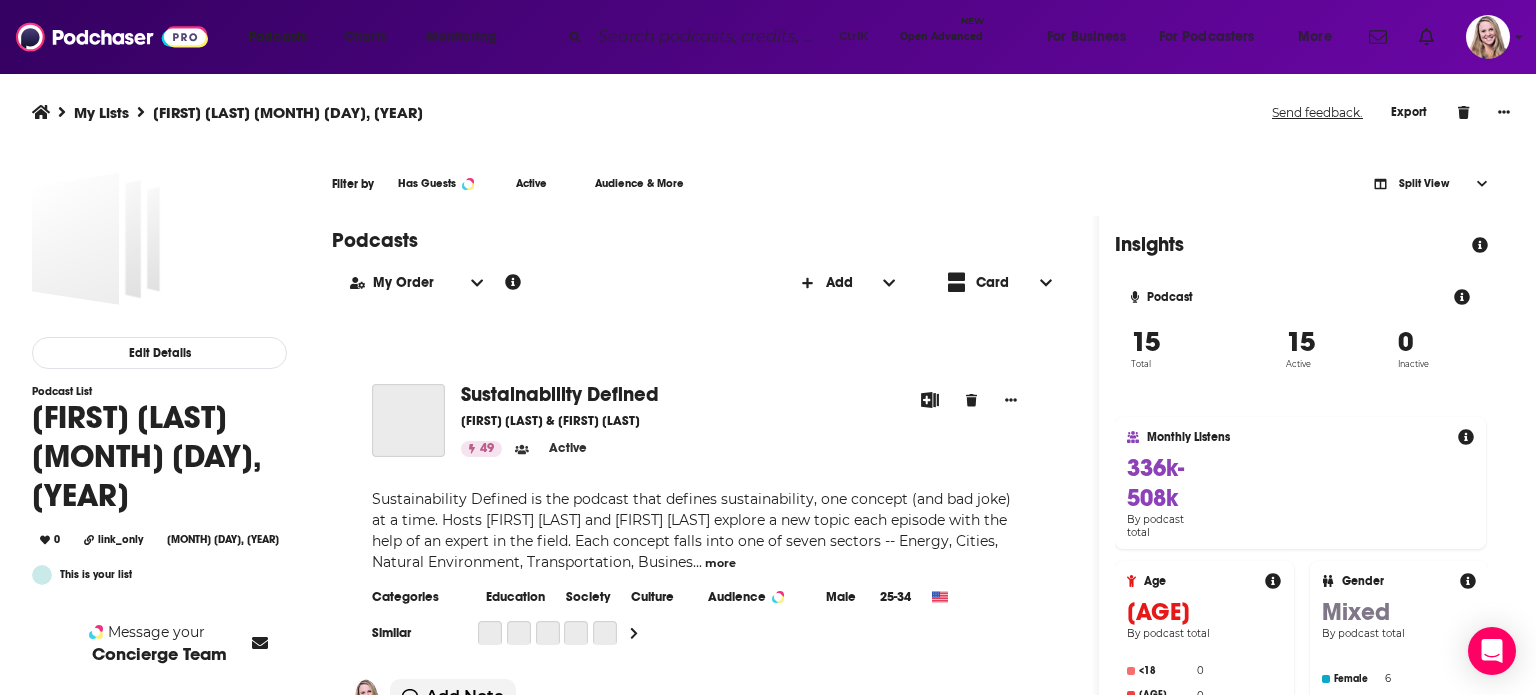 scroll, scrollTop: 0, scrollLeft: 0, axis: both 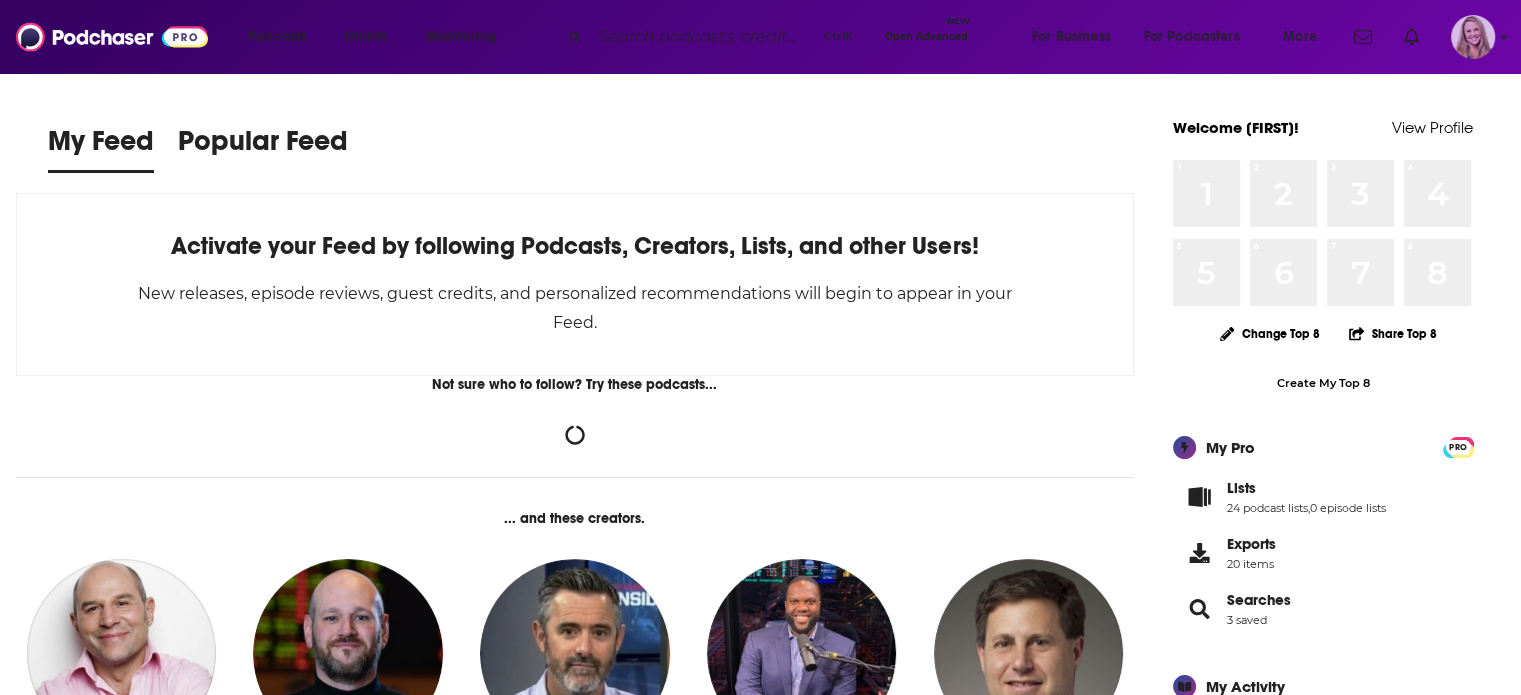 click at bounding box center (1473, 37) 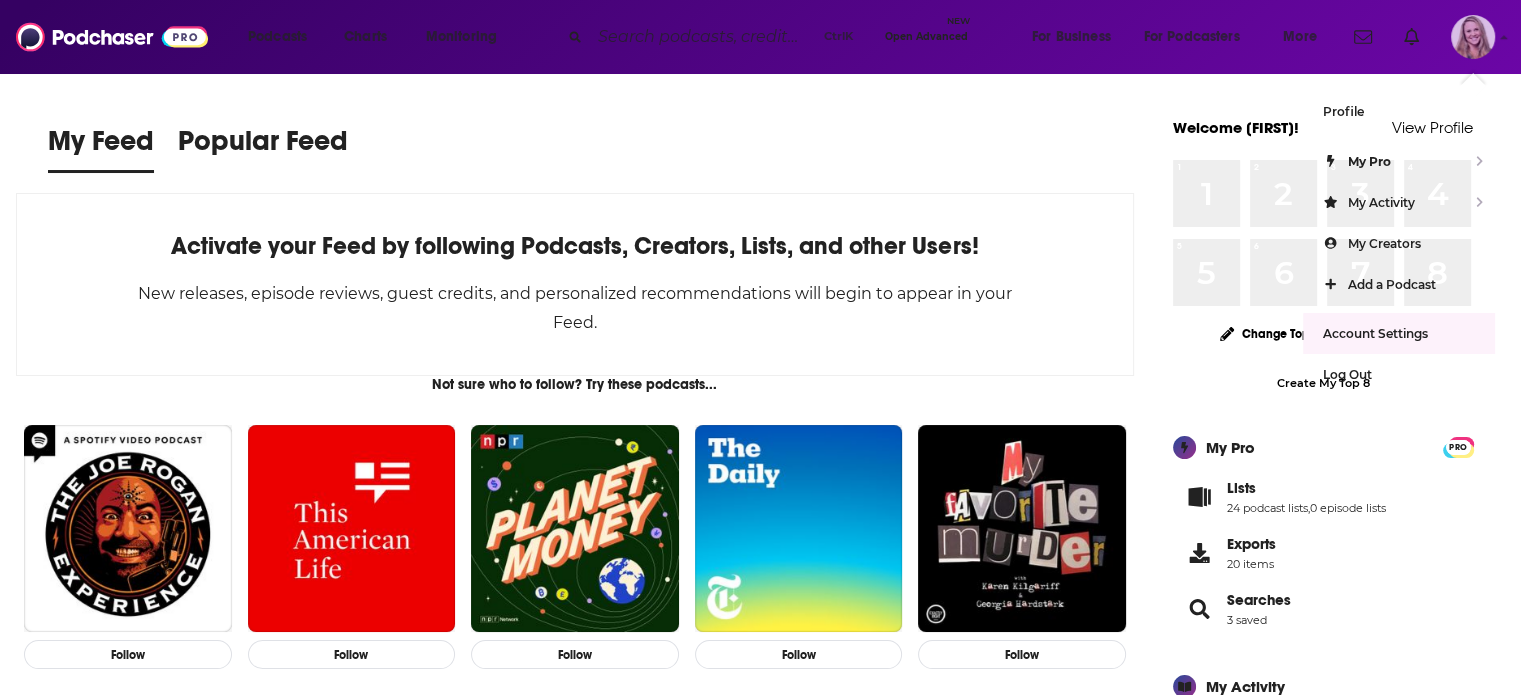 click on "Account Settings" at bounding box center (1375, 333) 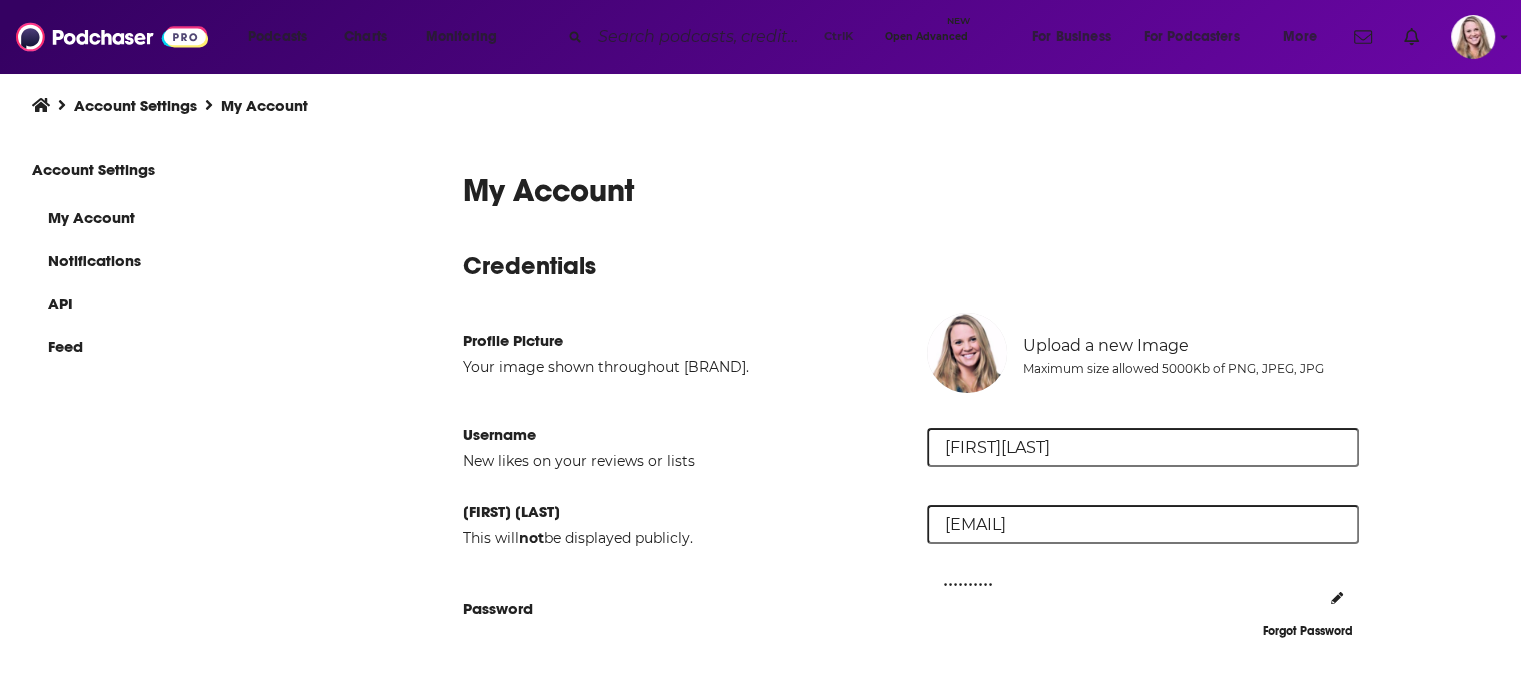 click on "Podcasts Charts Monitoring Ctrl  K Open Advanced New For Business For Podcasters More" at bounding box center [760, 37] 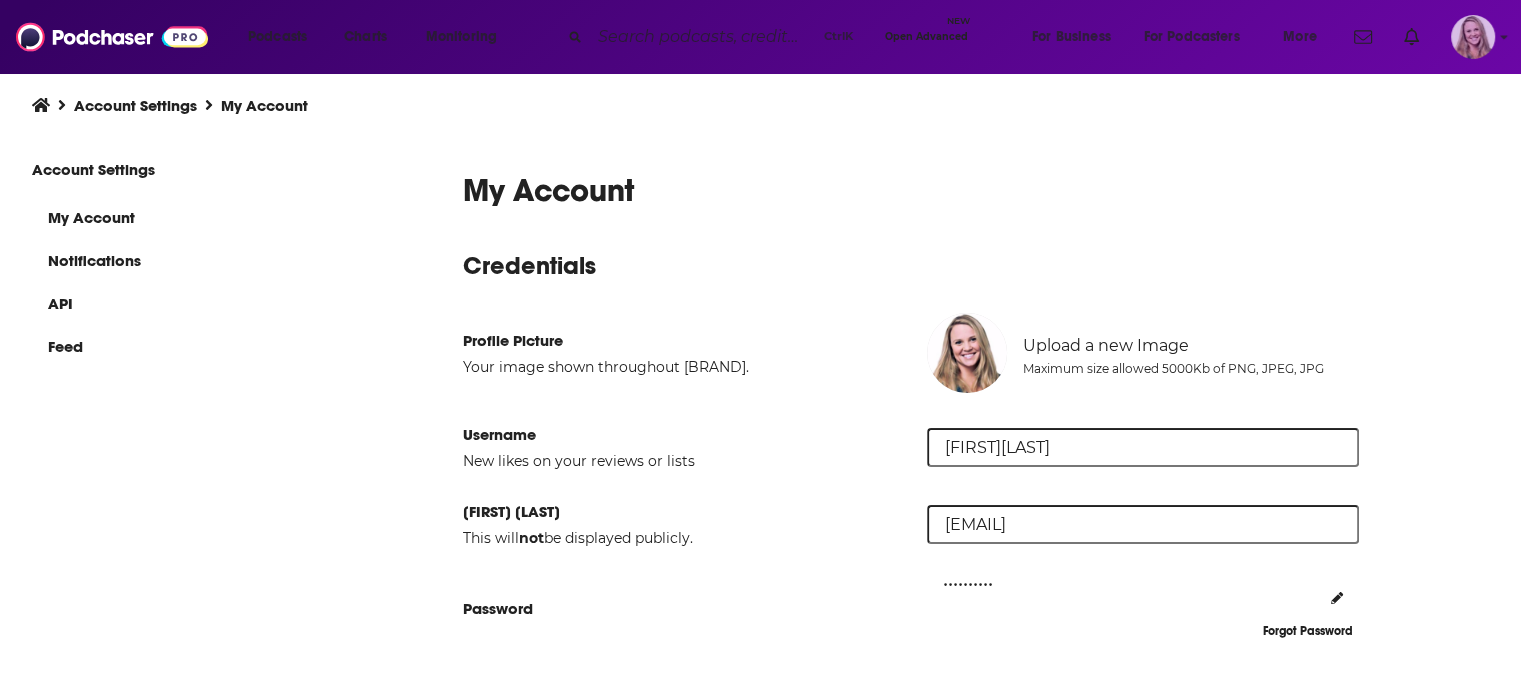 click at bounding box center [1473, 37] 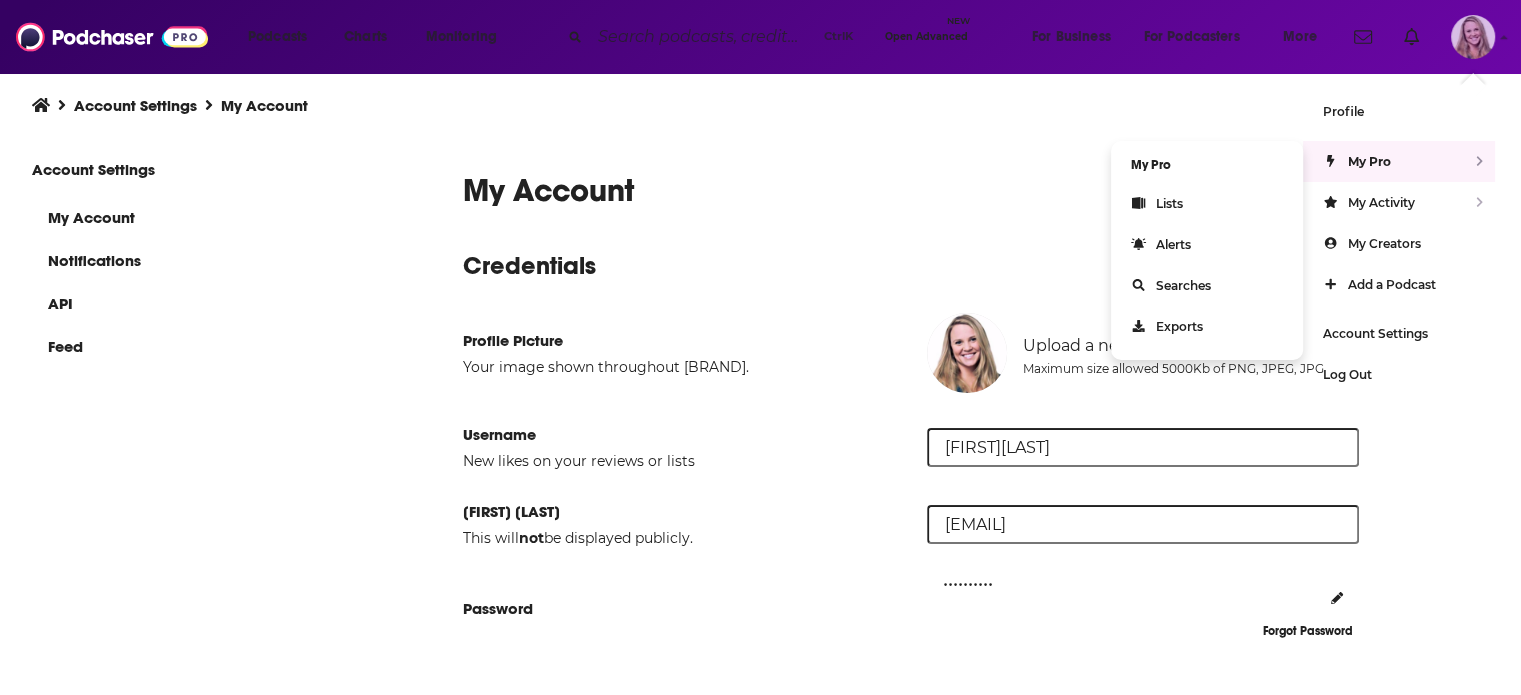click on "My Pro" at bounding box center (1399, 161) 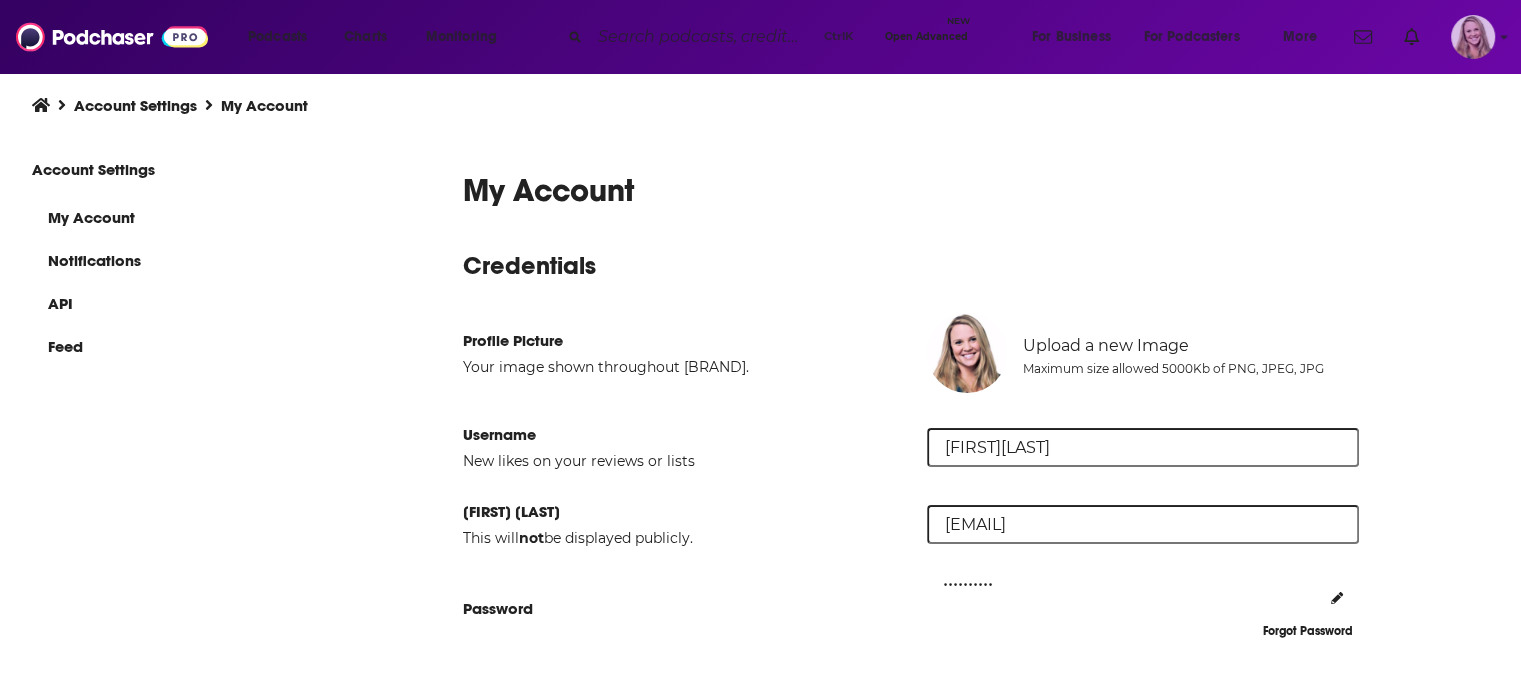 click at bounding box center (1473, 37) 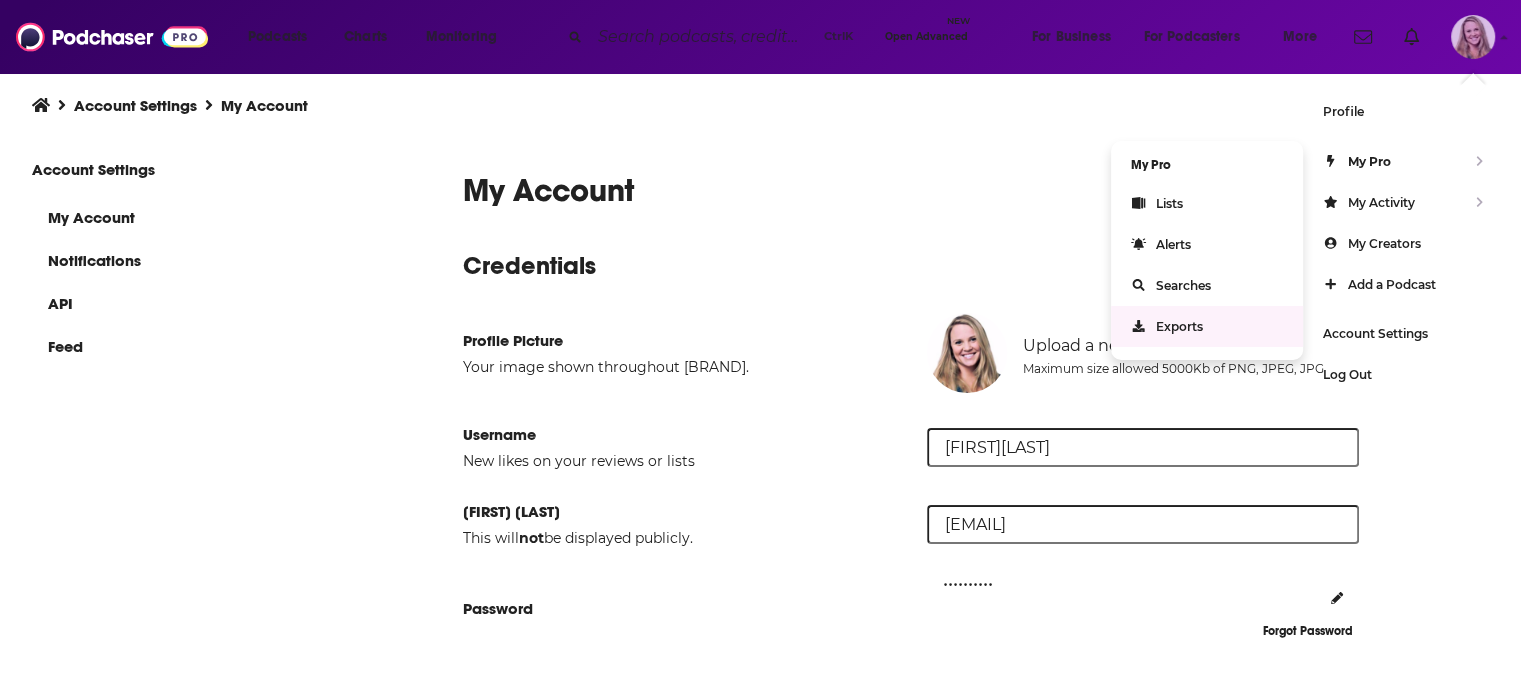 click on "Exports" at bounding box center (1207, 326) 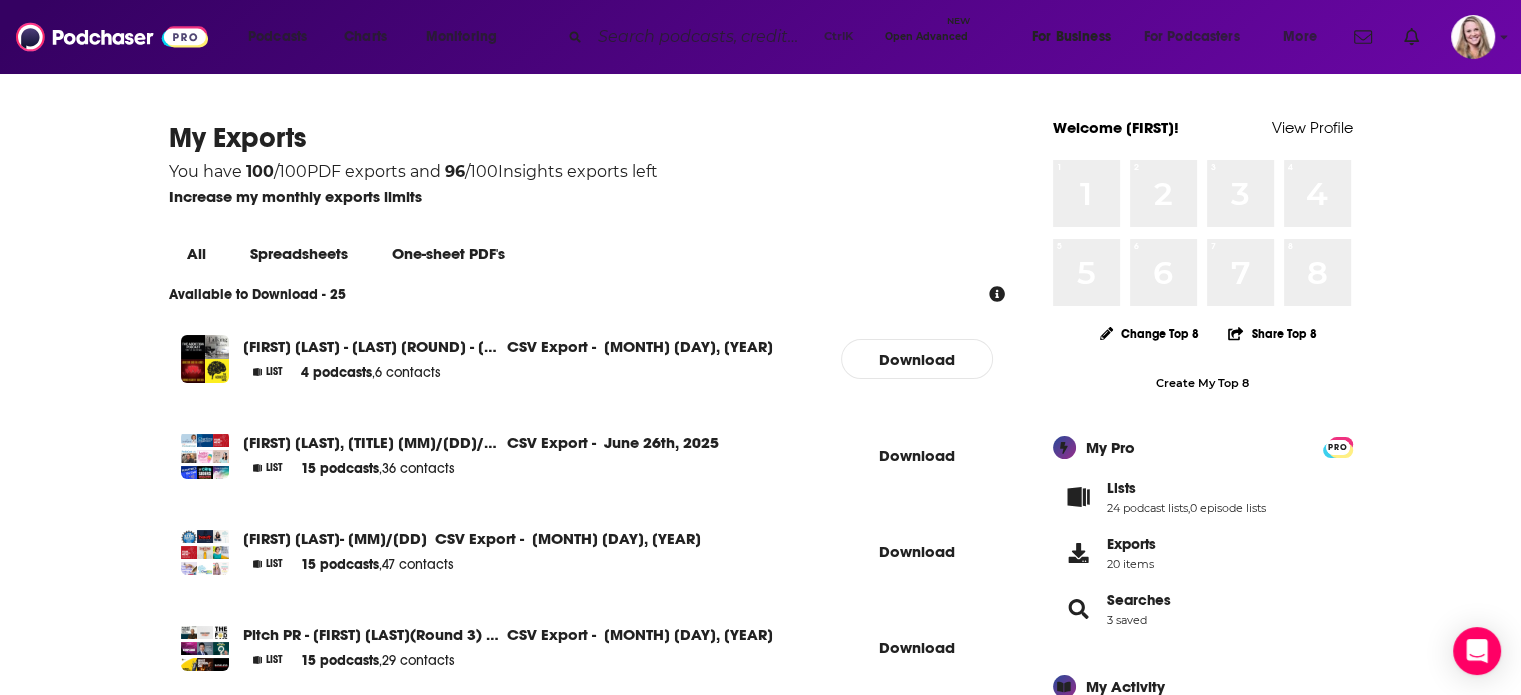 click on "Download" at bounding box center (917, 359) 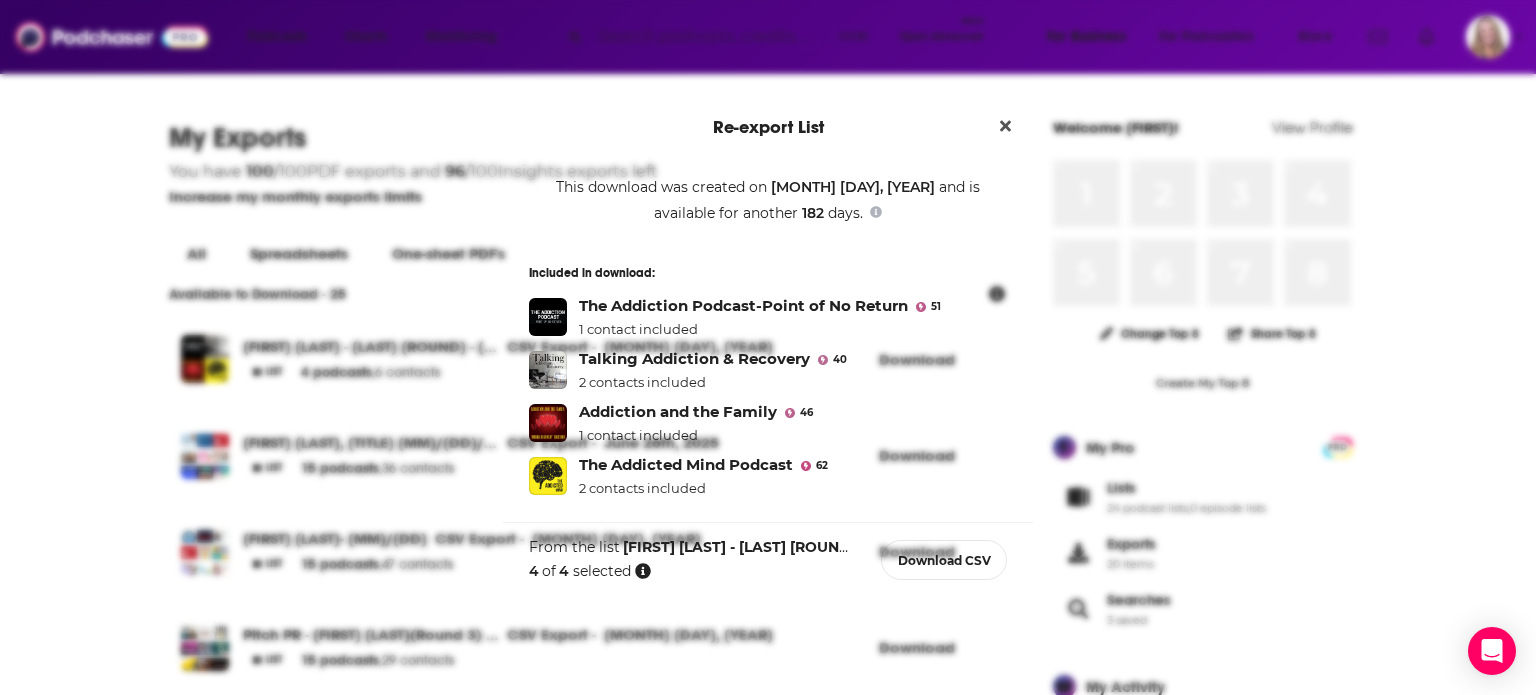 click on "Download CSV" at bounding box center (944, 560) 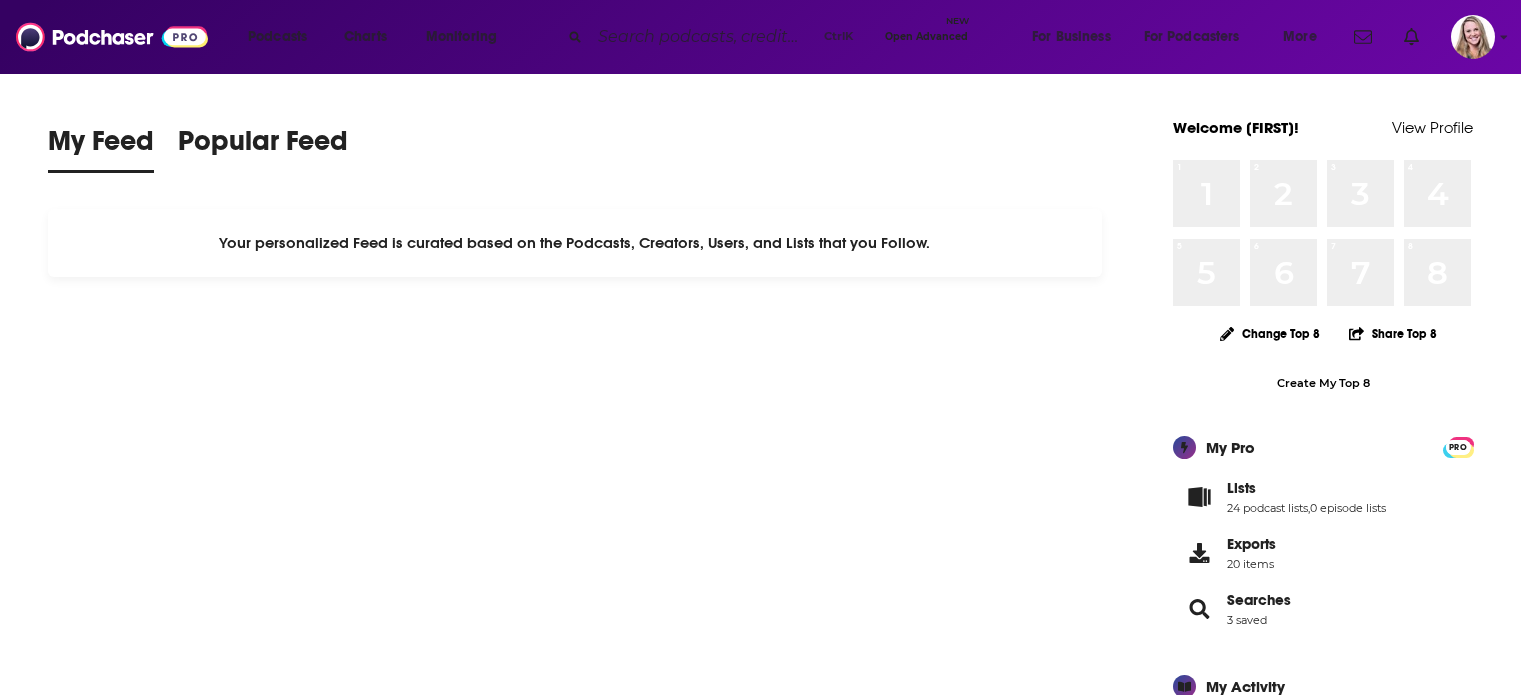 scroll, scrollTop: 0, scrollLeft: 0, axis: both 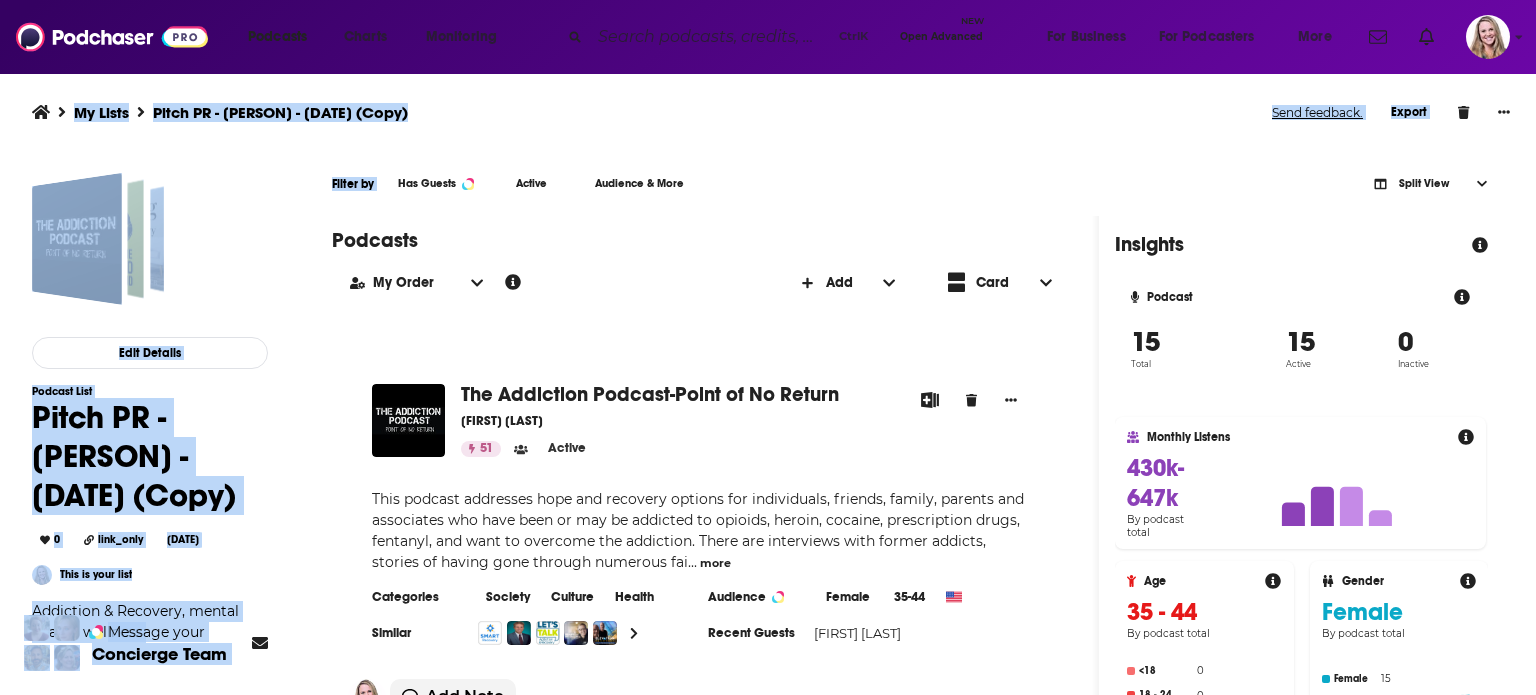 drag, startPoint x: 17, startPoint y: 81, endPoint x: 390, endPoint y: 204, distance: 392.75693 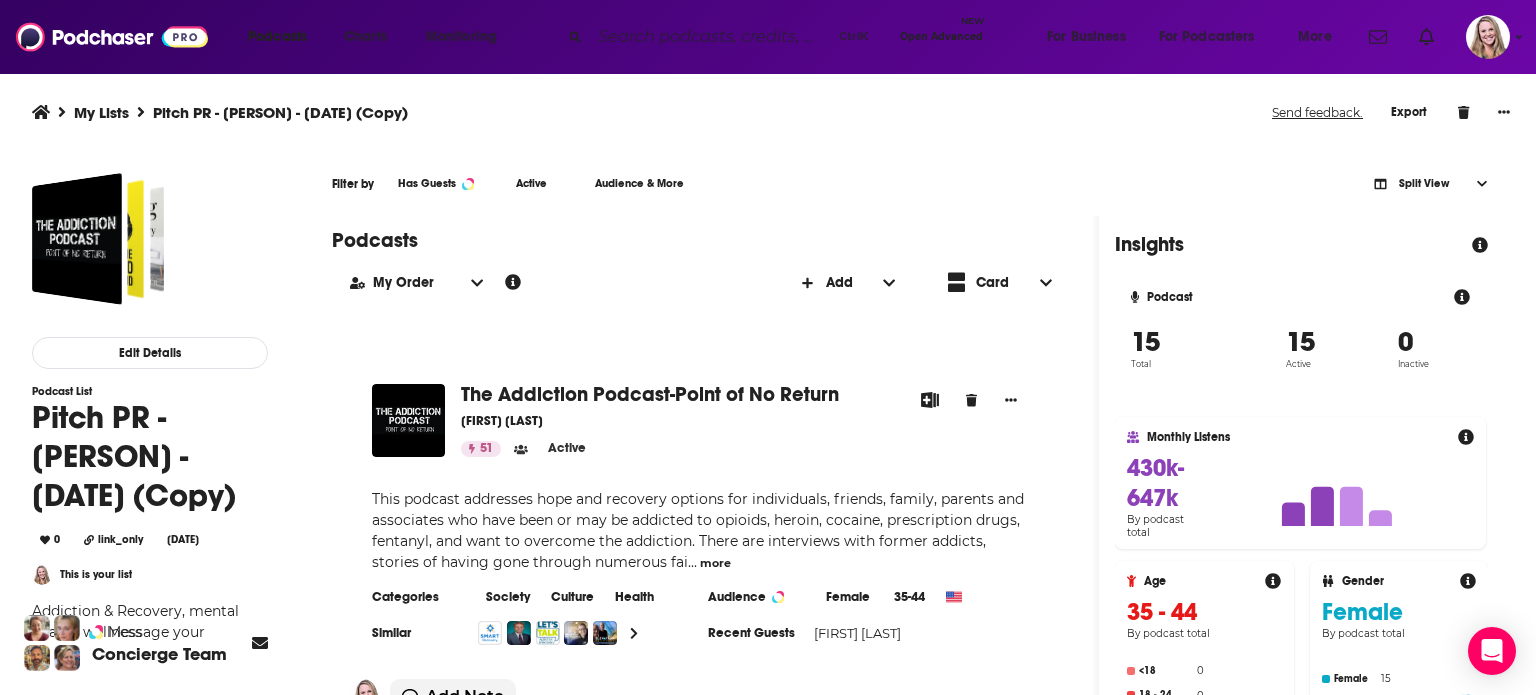 drag, startPoint x: 605, startPoint y: 226, endPoint x: 612, endPoint y: 213, distance: 14.764823 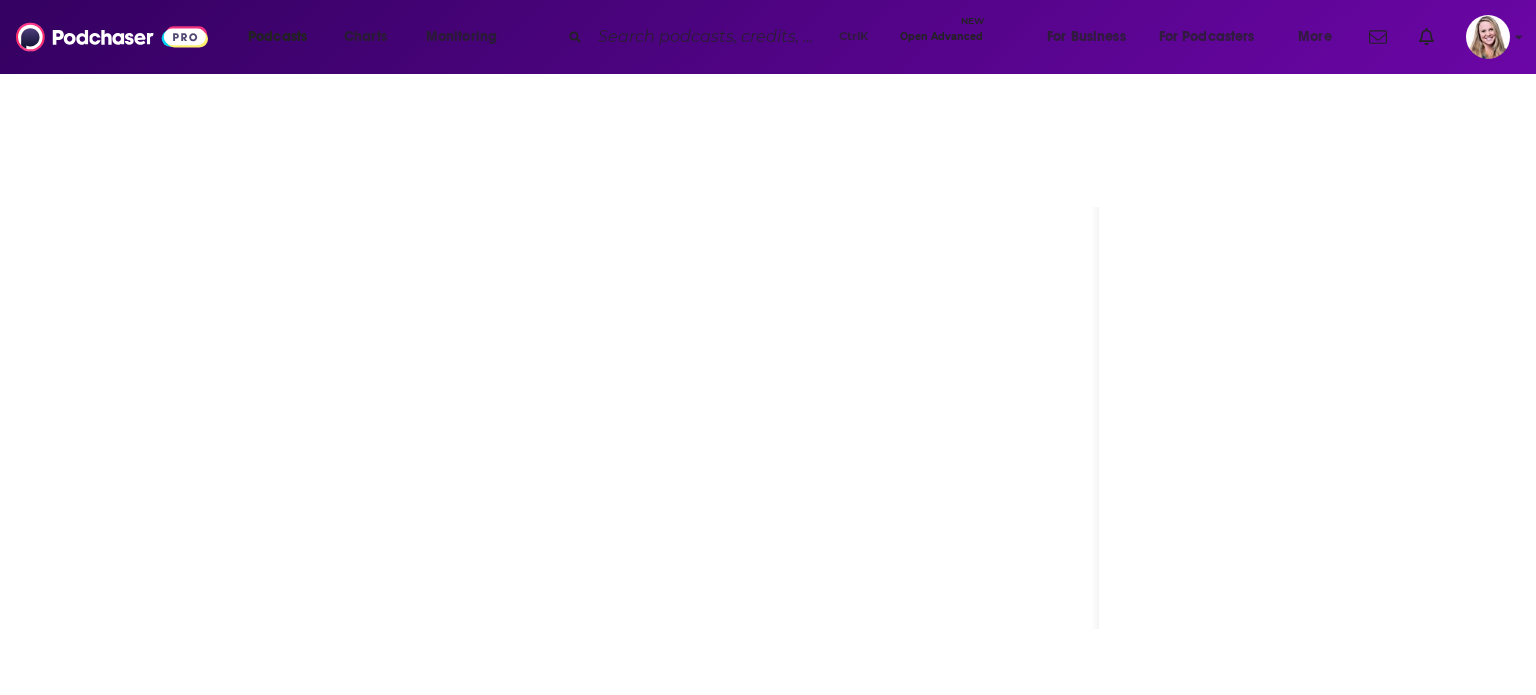 scroll, scrollTop: 0, scrollLeft: 0, axis: both 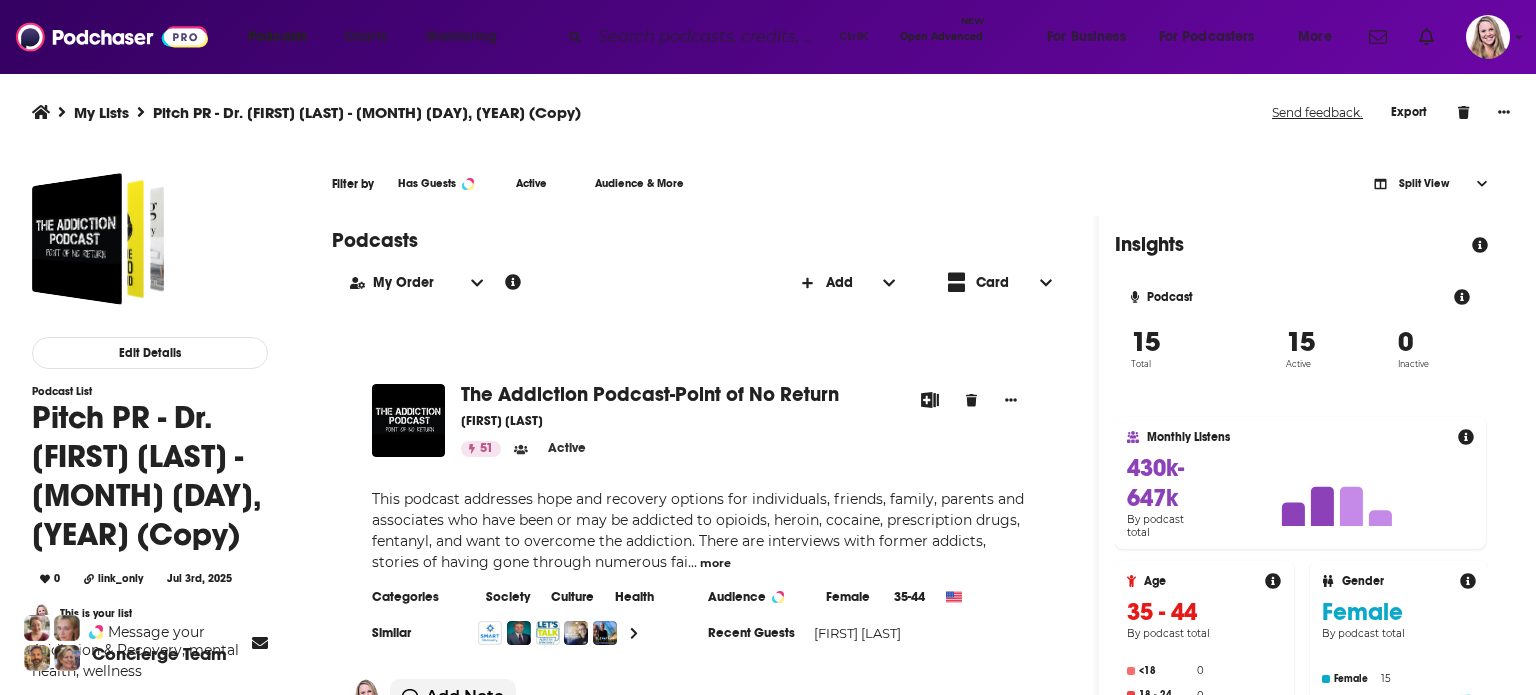click on "Export" at bounding box center [1408, 112] 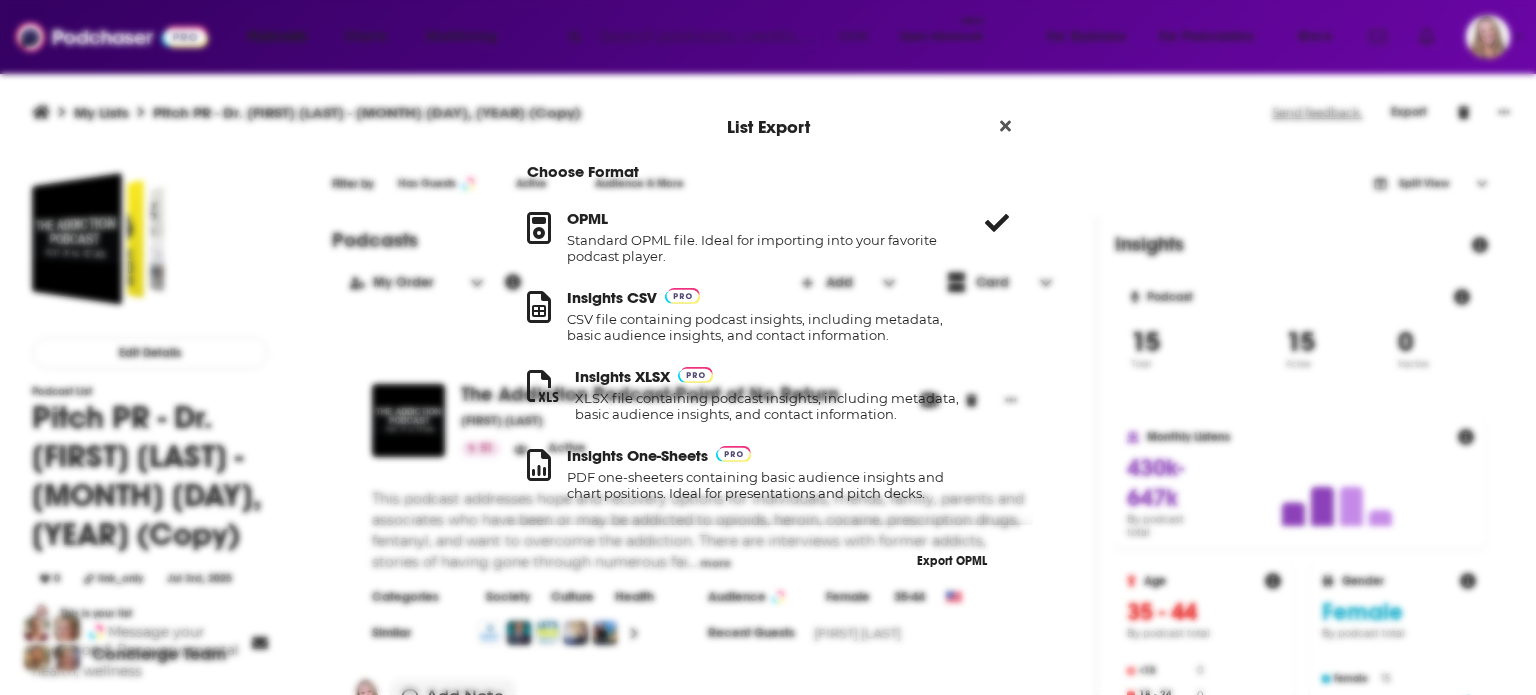 click on "CSV file containing podcast insights, including metadata, basic audience insights, and contact information." at bounding box center [764, 327] 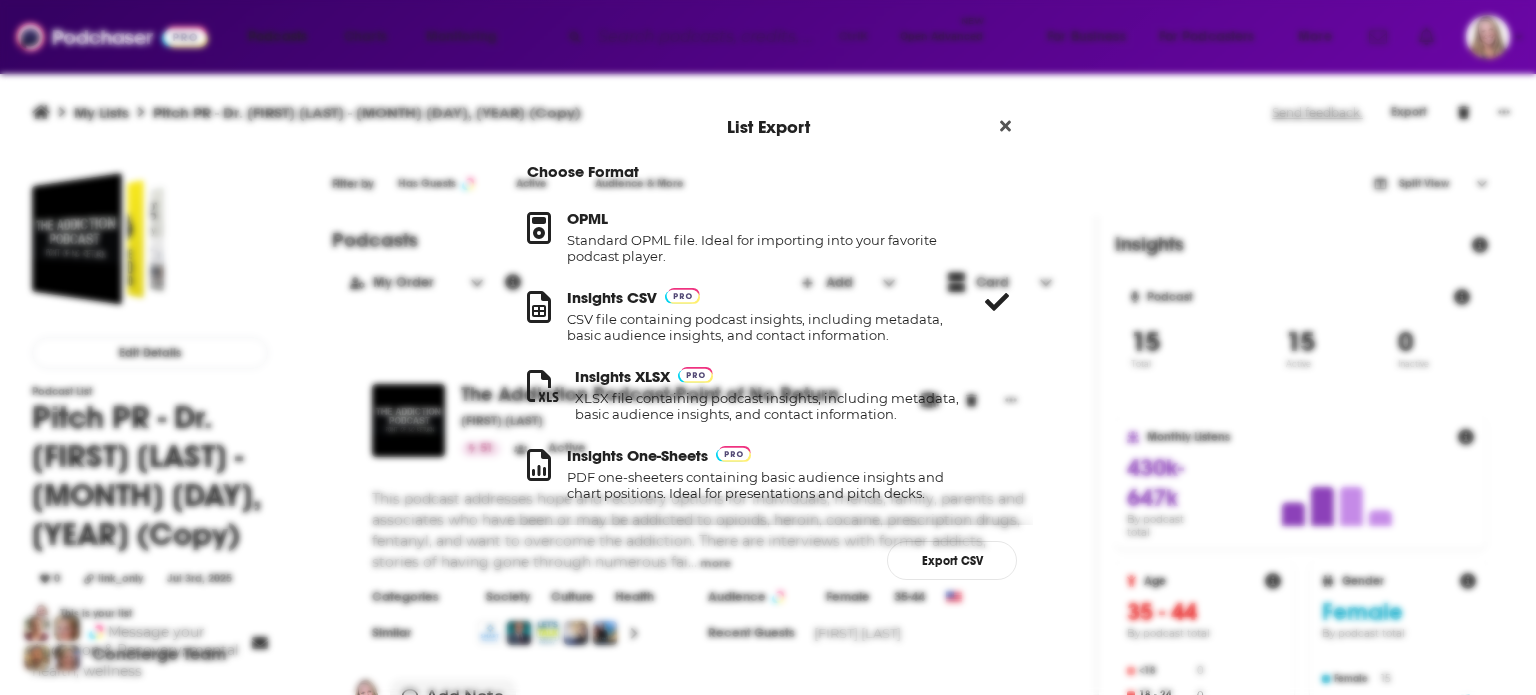click on "Export CSV" at bounding box center [952, 560] 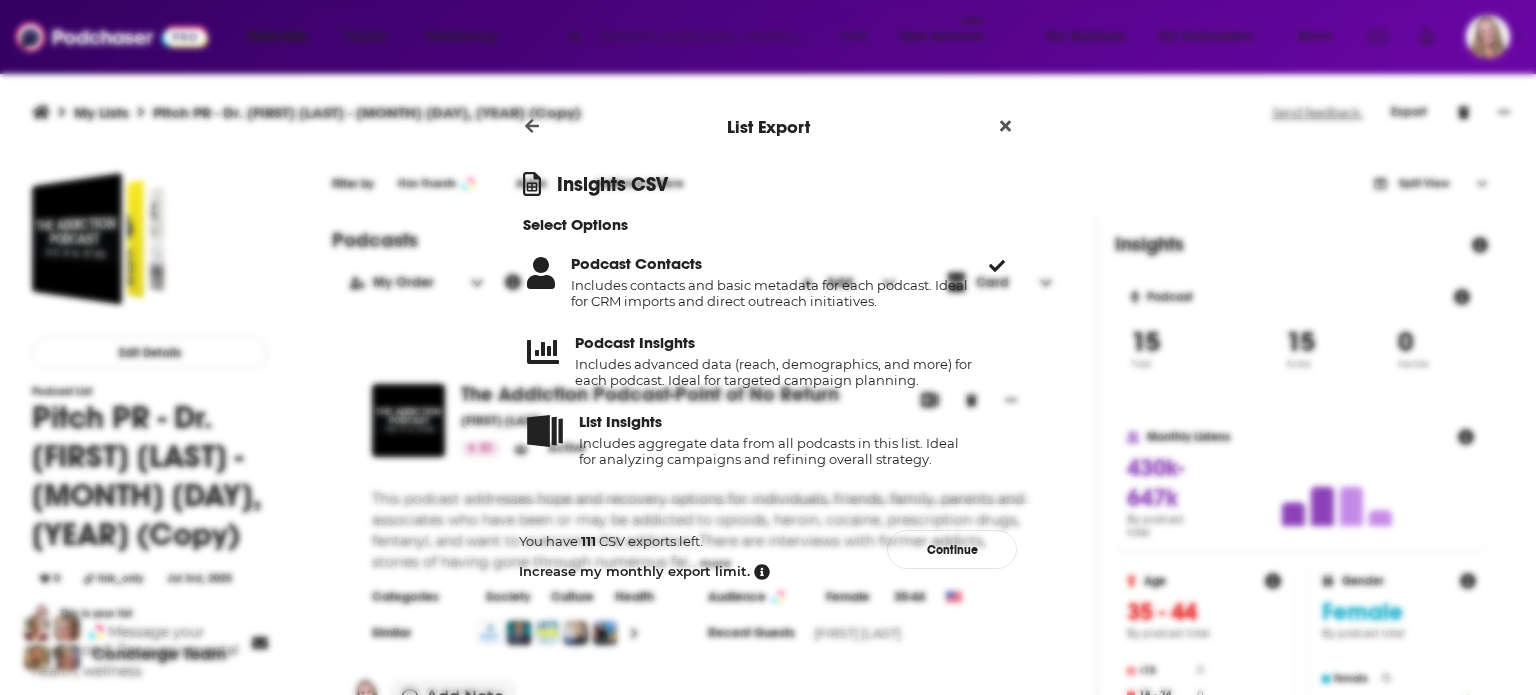 click on "Continue" at bounding box center [952, 549] 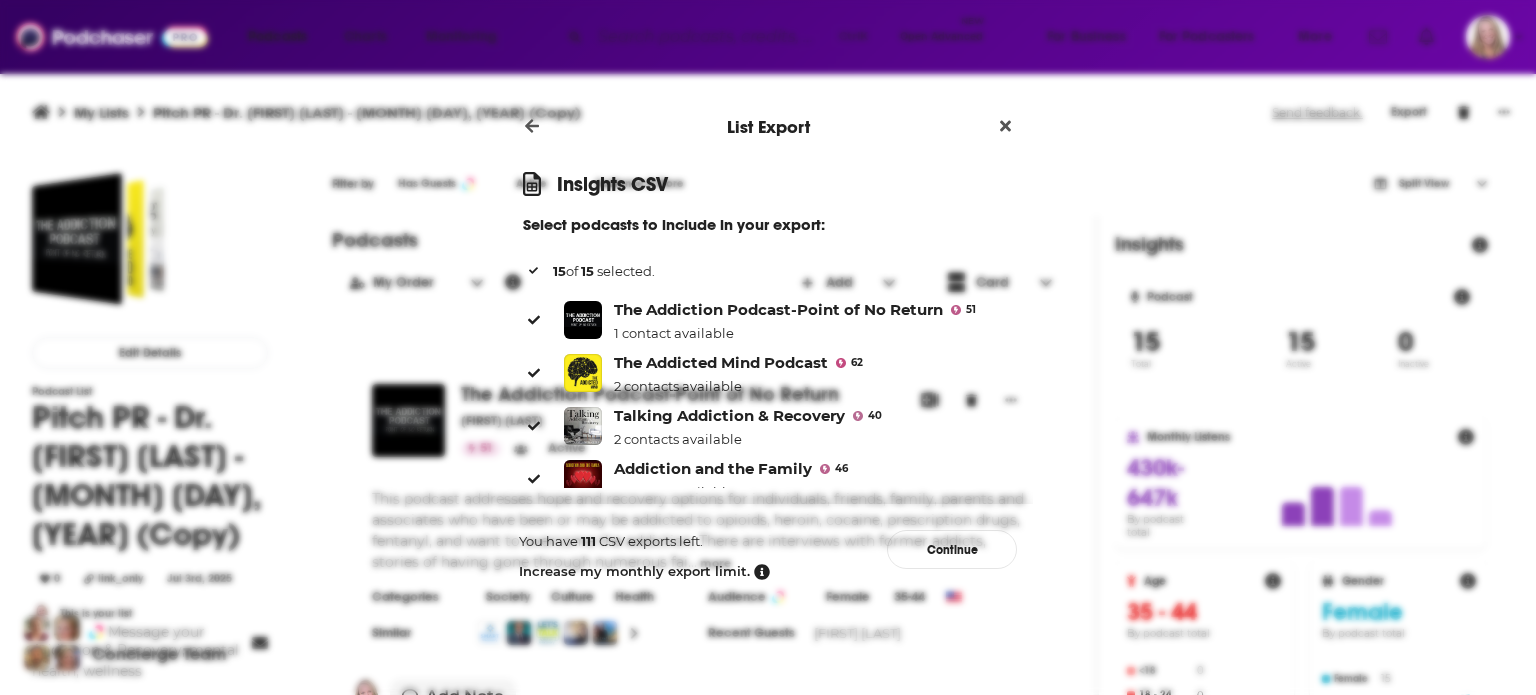 click on "Continue" at bounding box center (952, 549) 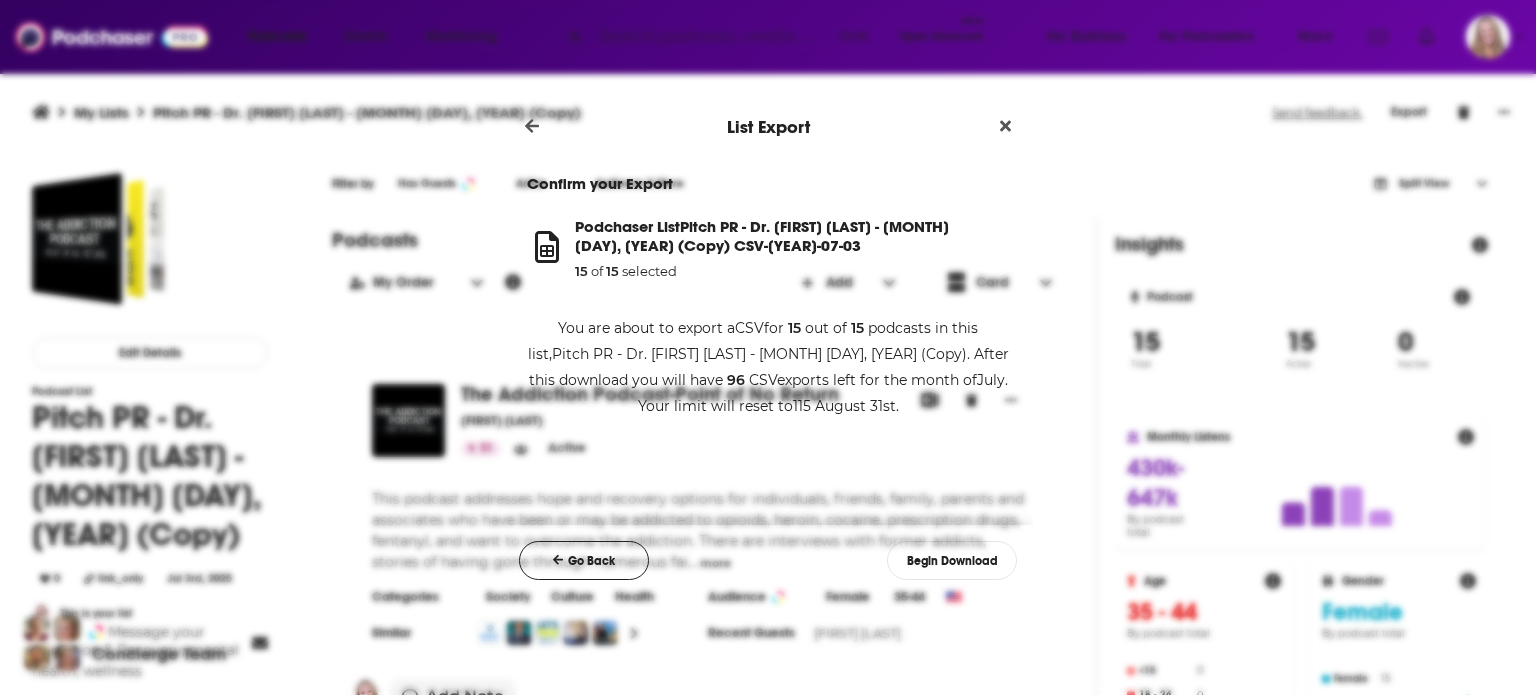 click on "Begin Download" at bounding box center [952, 560] 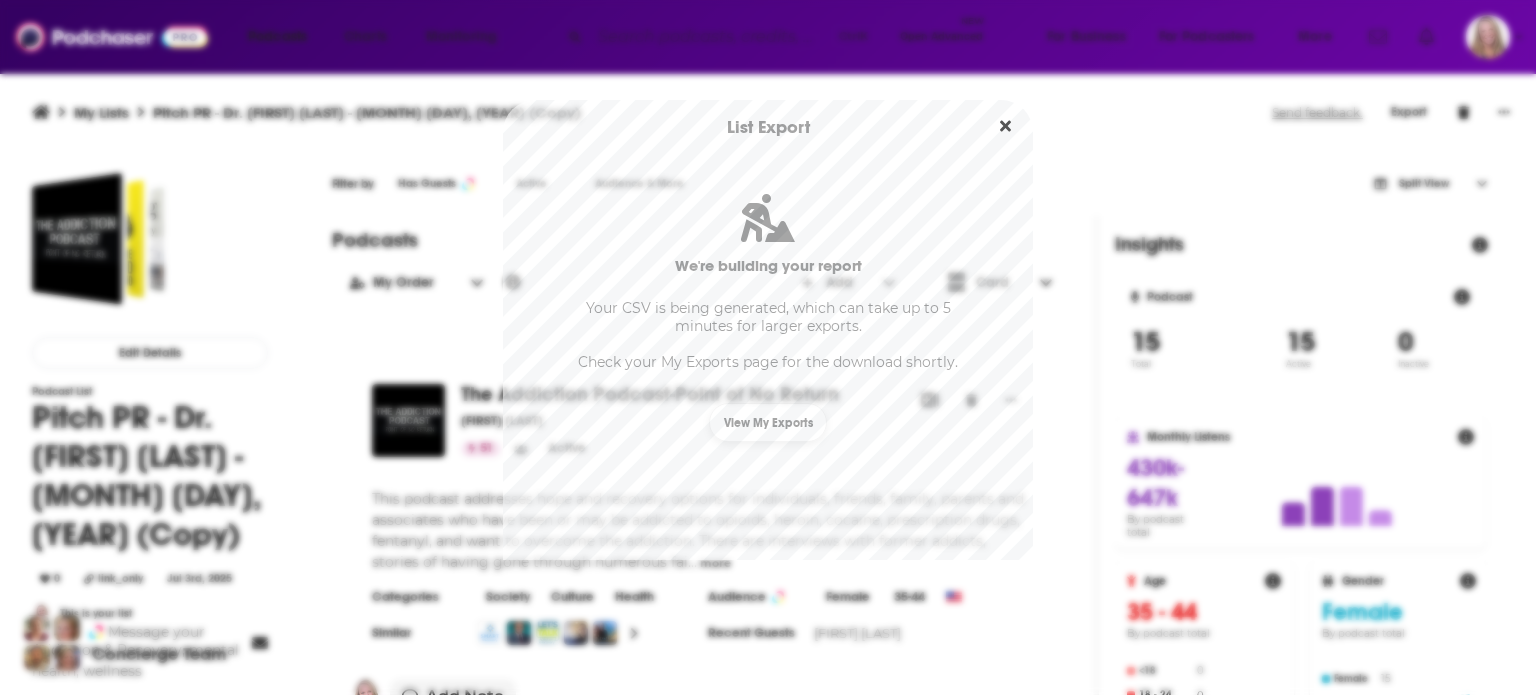 click on "View My Exports" at bounding box center (768, 422) 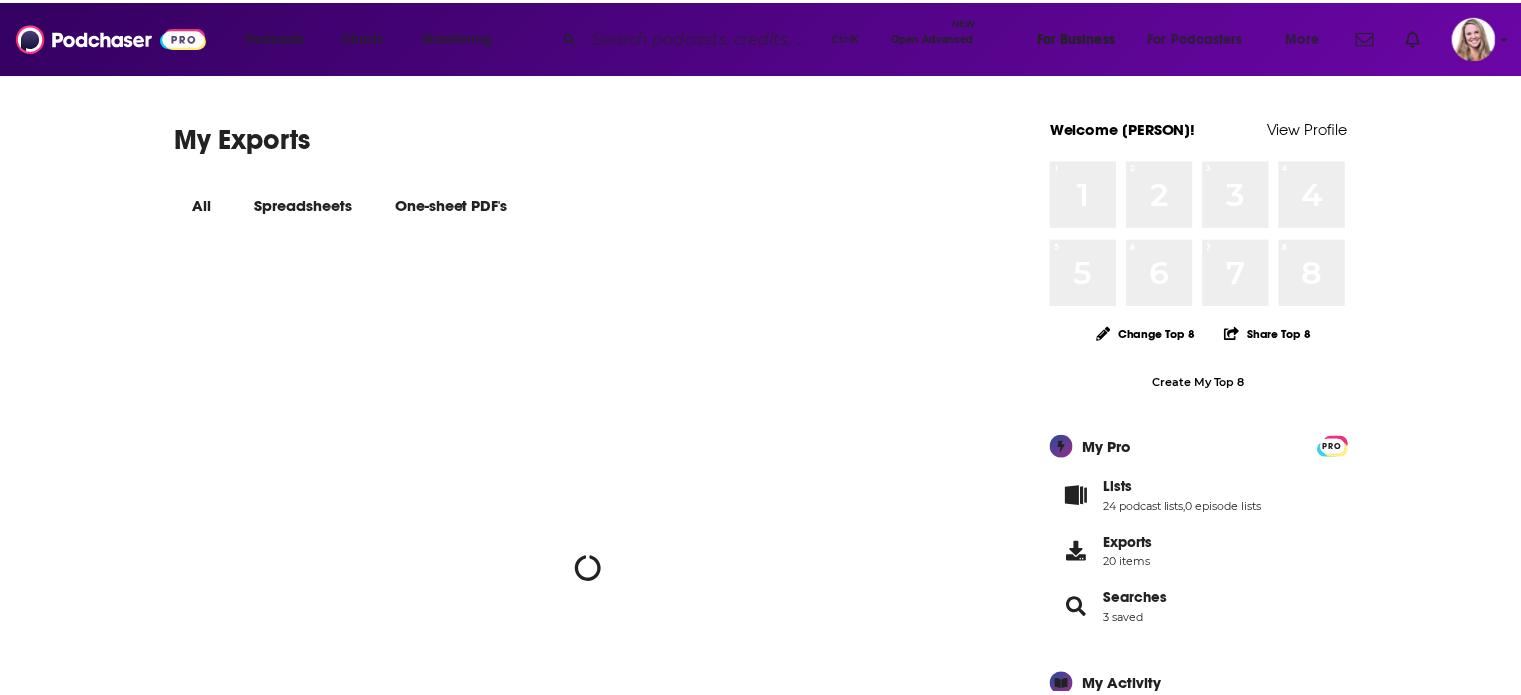 scroll, scrollTop: 0, scrollLeft: 0, axis: both 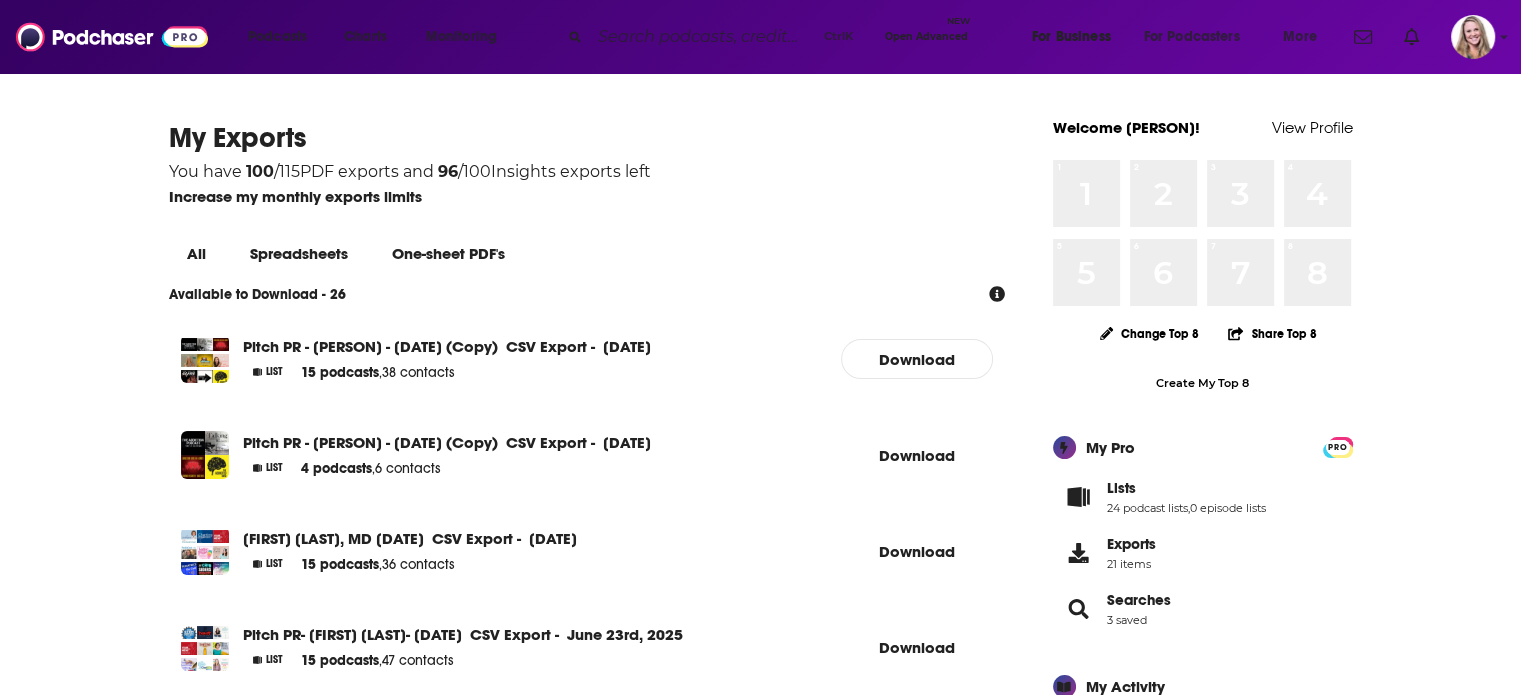 click on "Download" at bounding box center [917, 359] 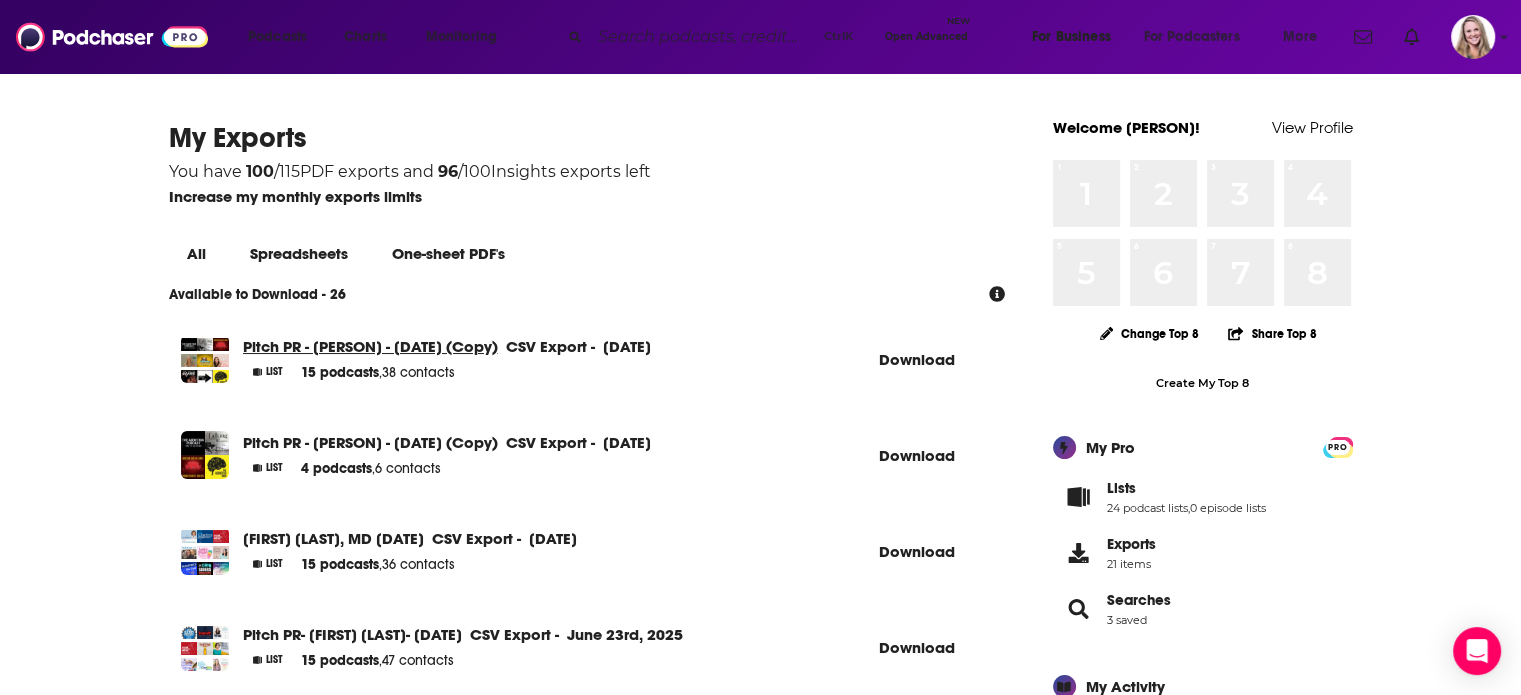 click on "Pitch PR - Dr. [FIRST] [LAST] - [MONTH] [DAY], [YEAR] (Copy)" at bounding box center (370, 346) 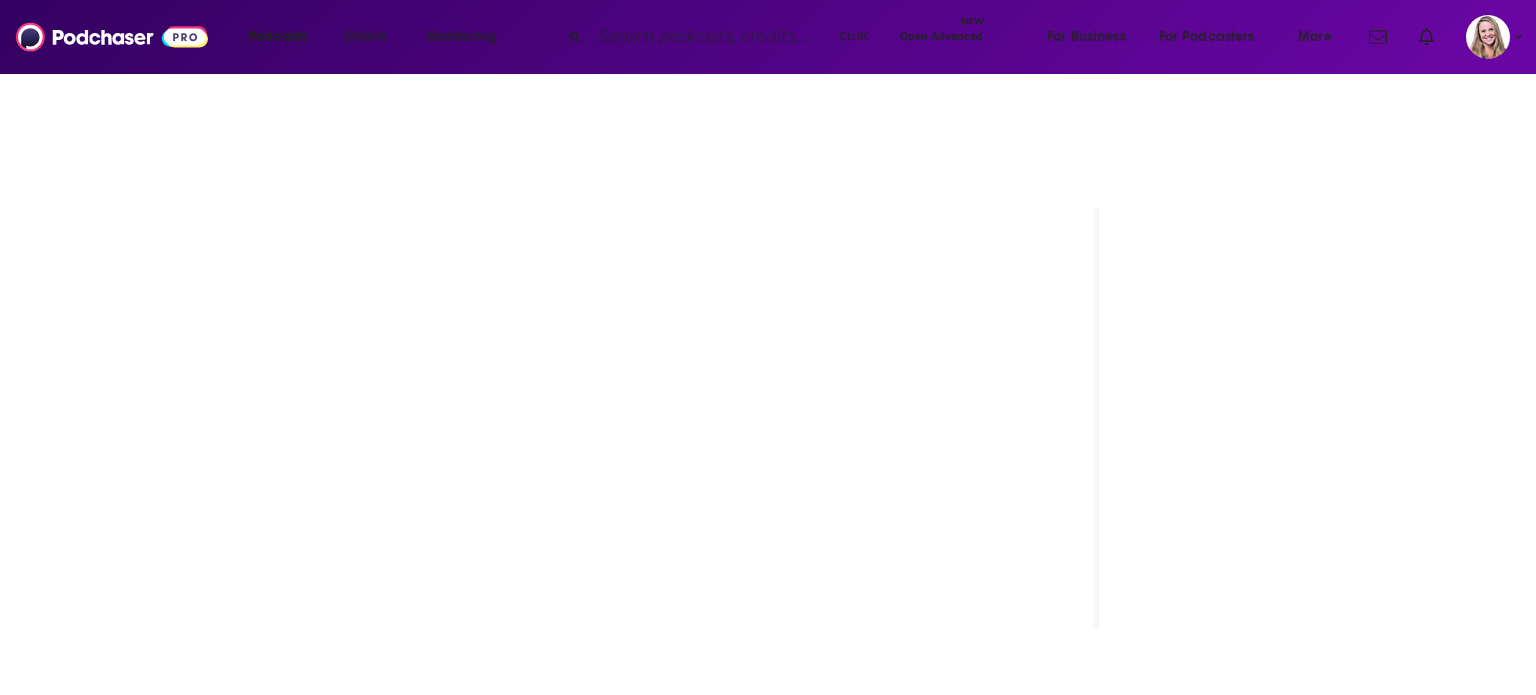 scroll, scrollTop: 0, scrollLeft: 0, axis: both 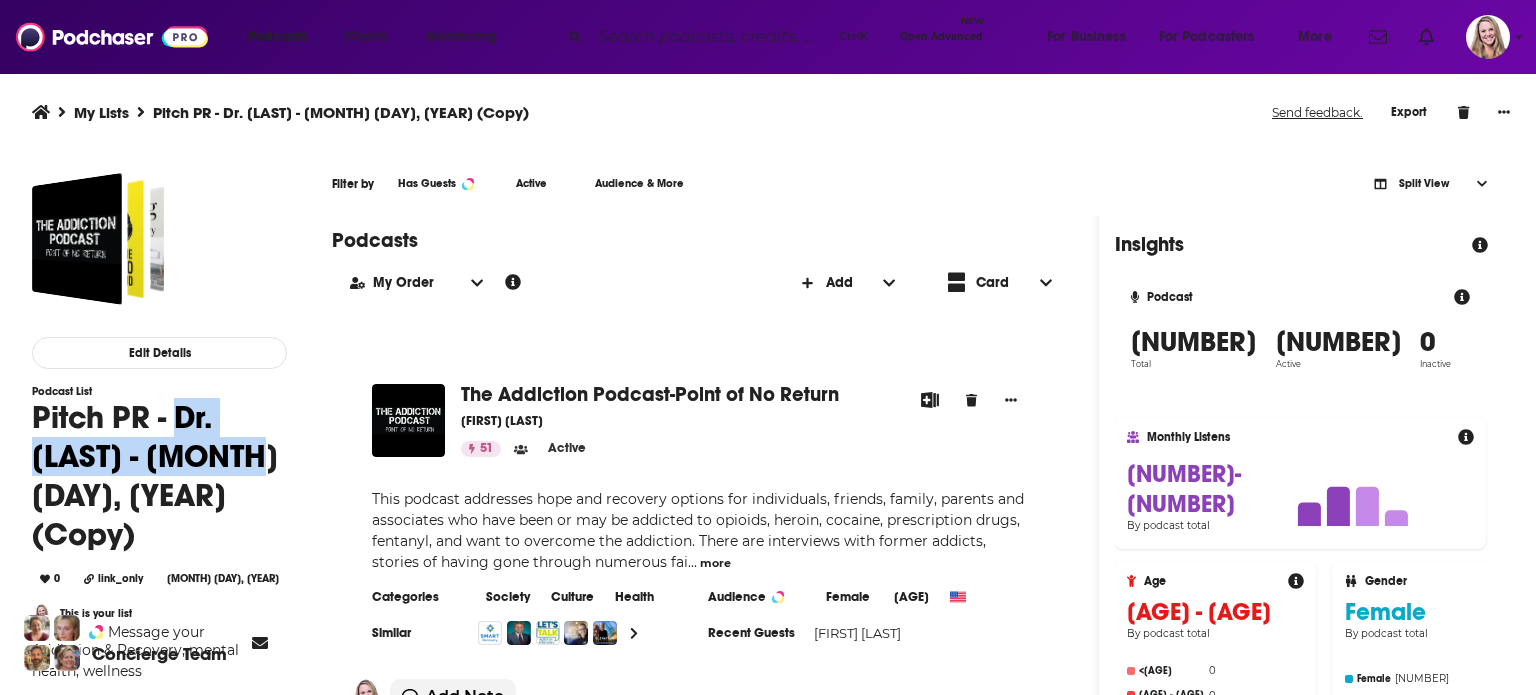 drag, startPoint x: 268, startPoint y: 456, endPoint x: 178, endPoint y: 421, distance: 96.56604 